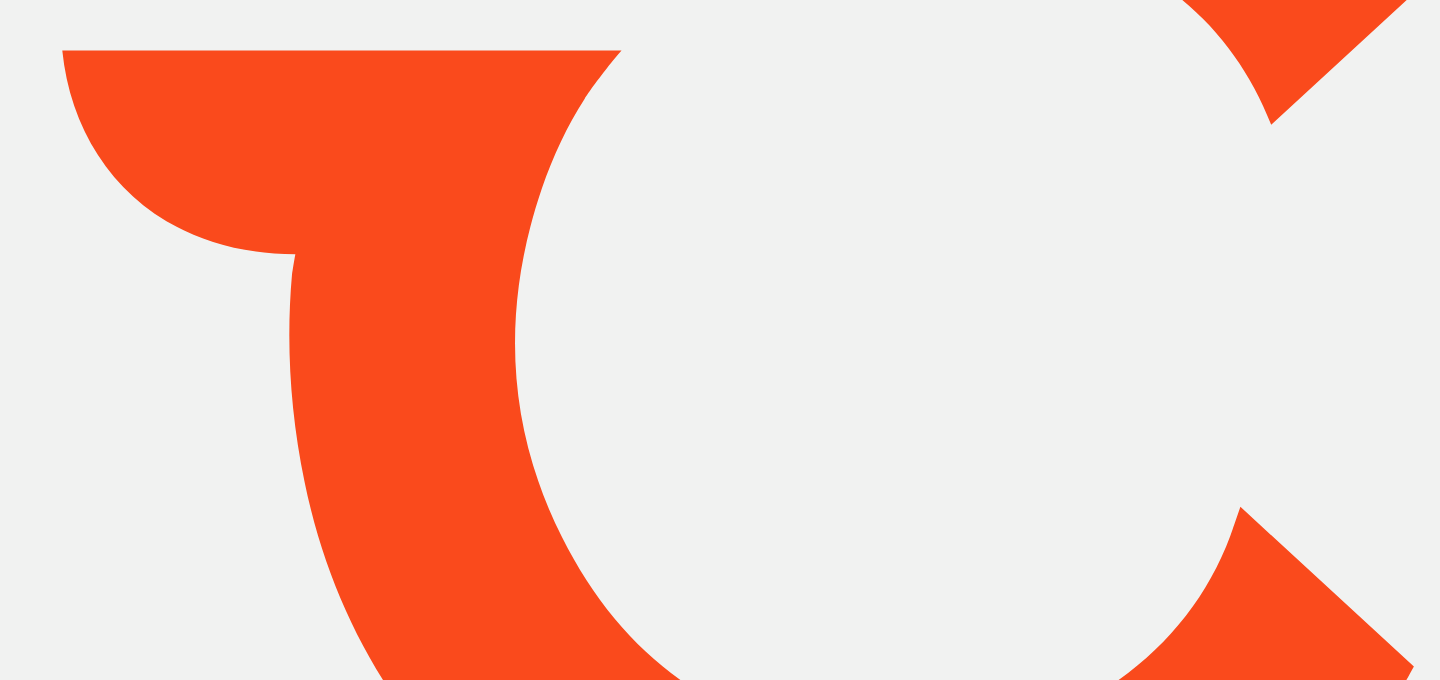 scroll, scrollTop: 0, scrollLeft: 0, axis: both 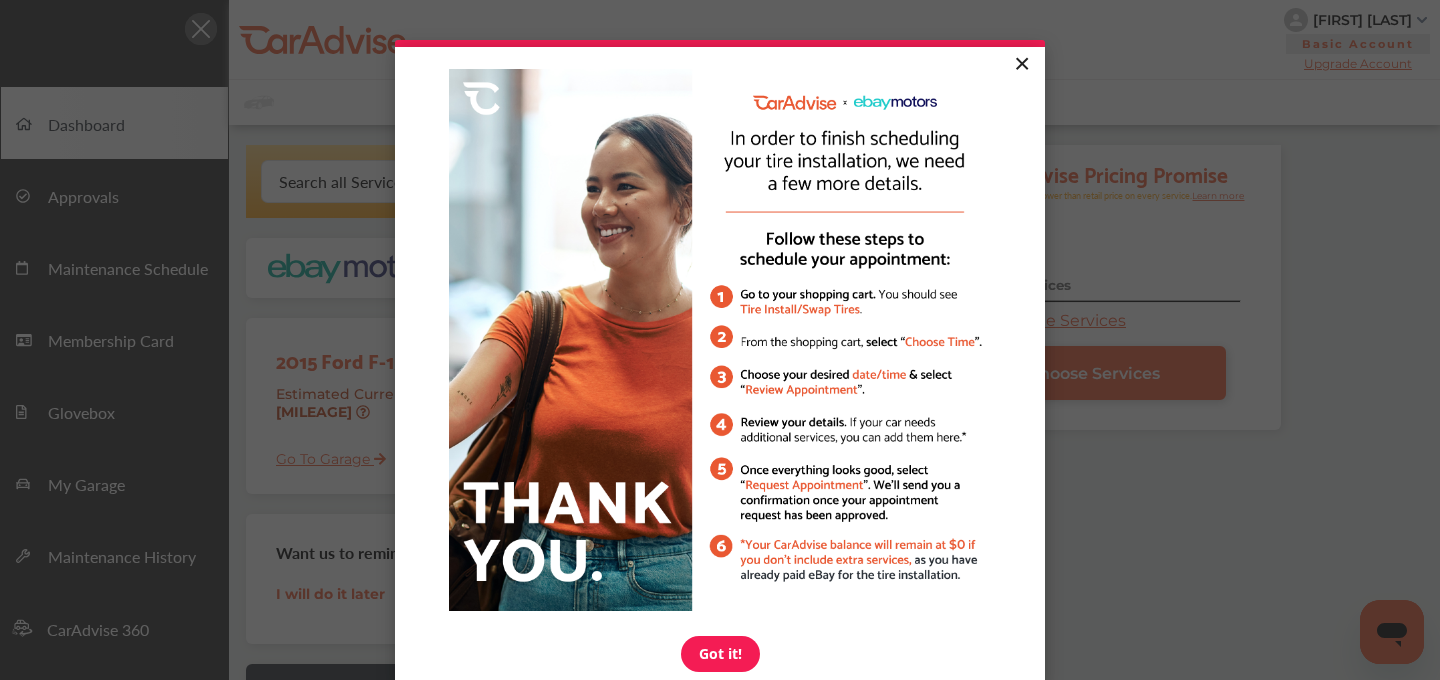 click on "×" at bounding box center (1021, 65) 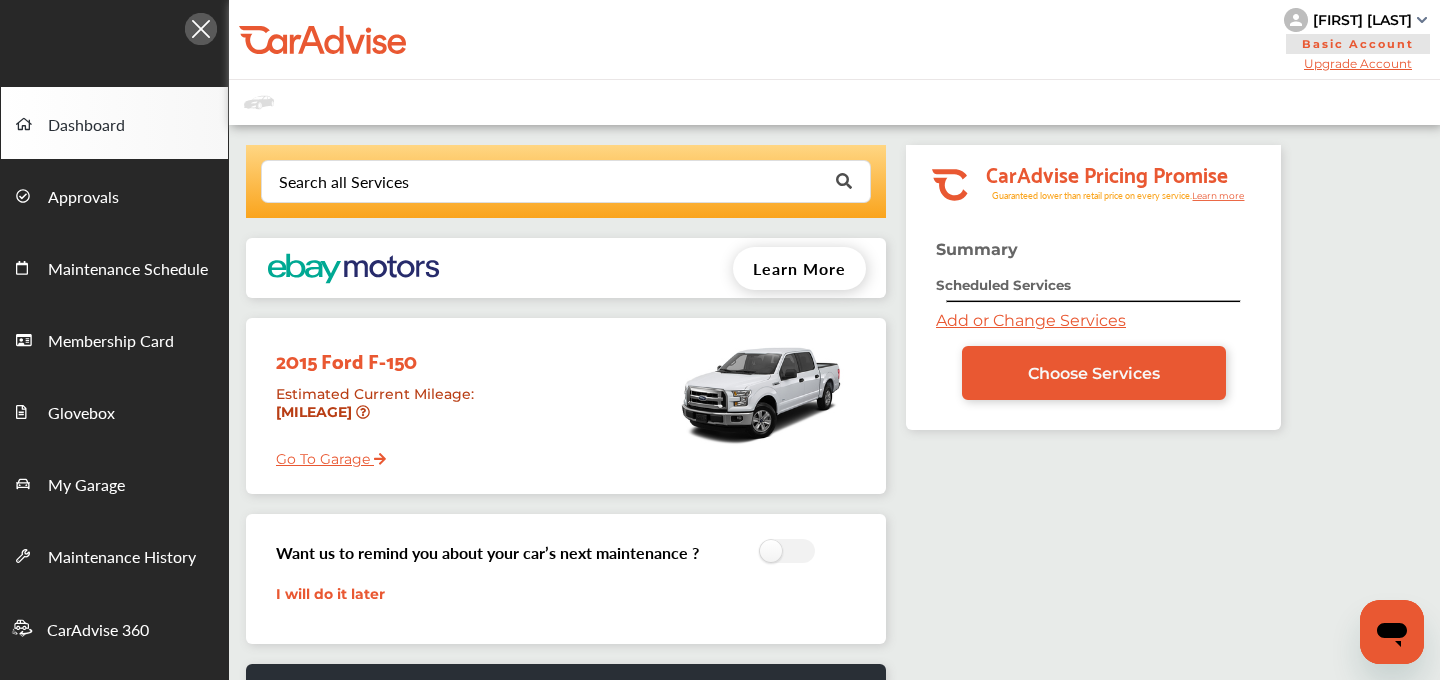 click on "Add or Change Services" at bounding box center [1031, 320] 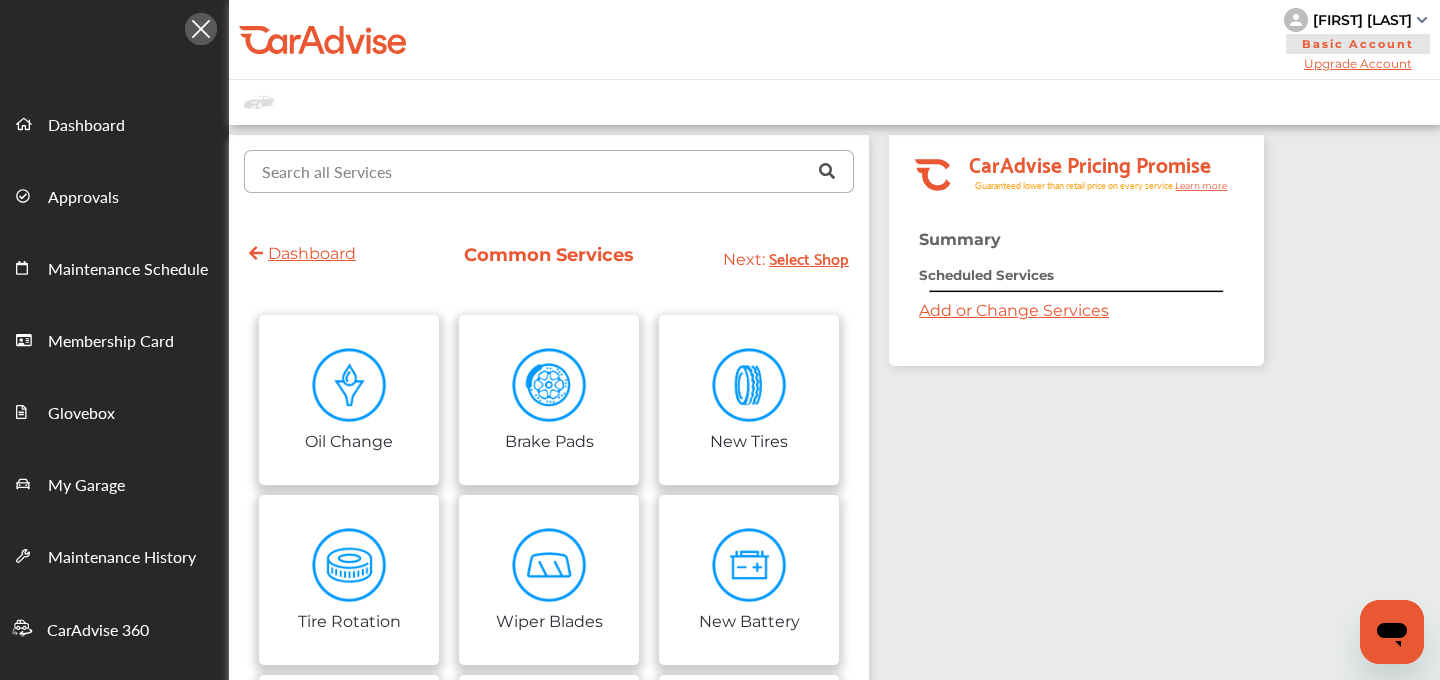 click at bounding box center (544, 170) 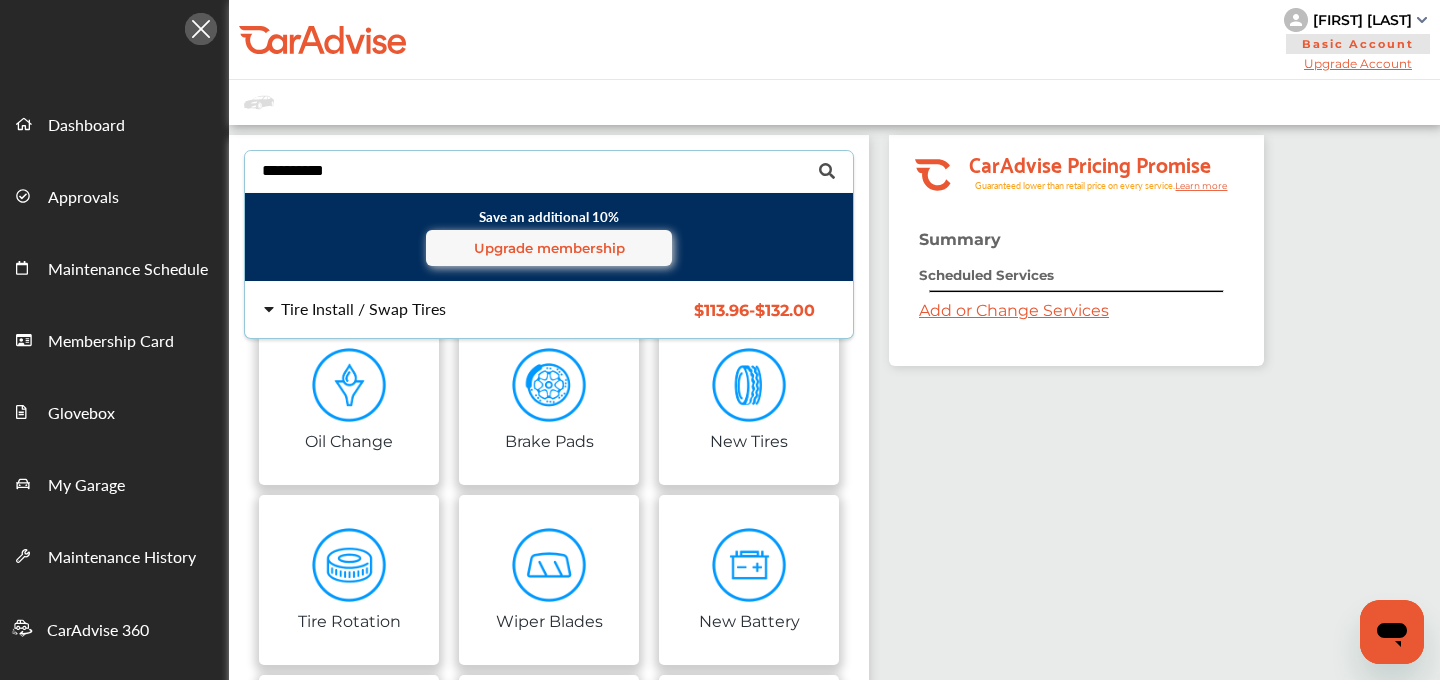 type on "**********" 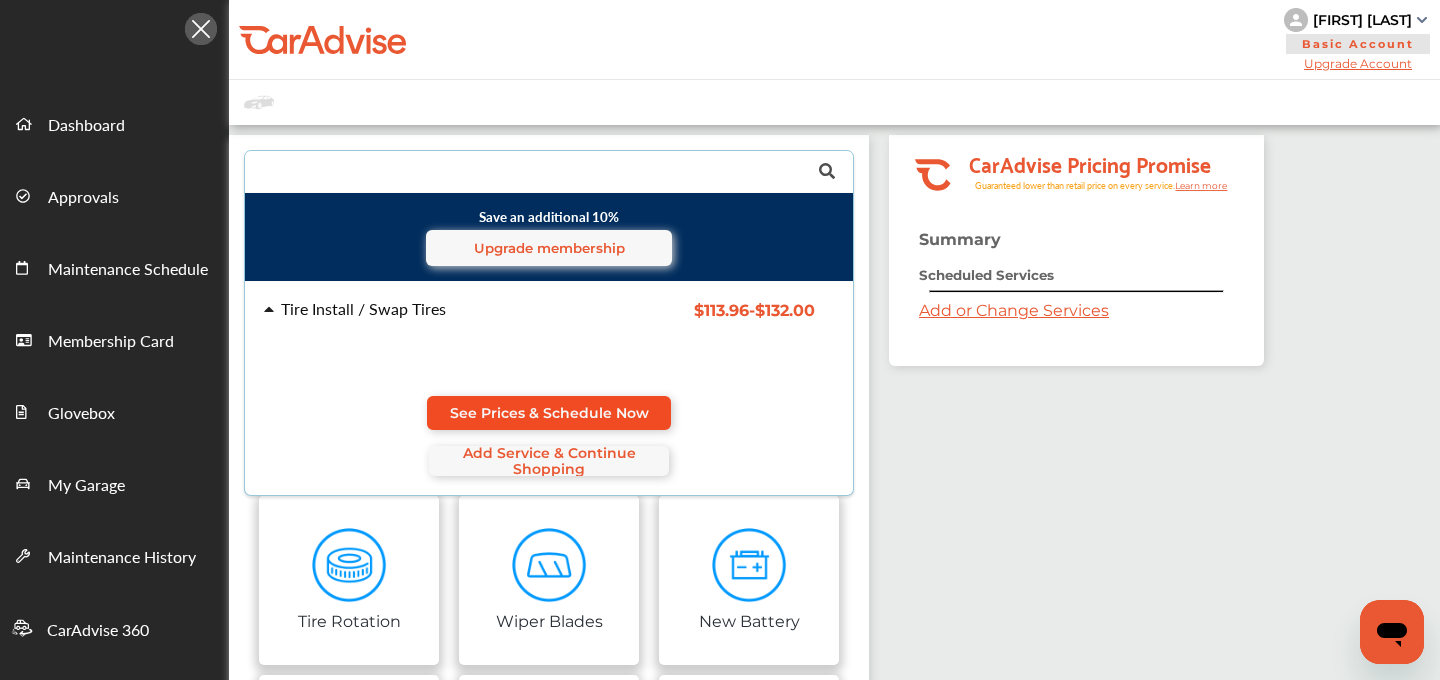 click on "See Prices & Schedule Now" at bounding box center (549, 413) 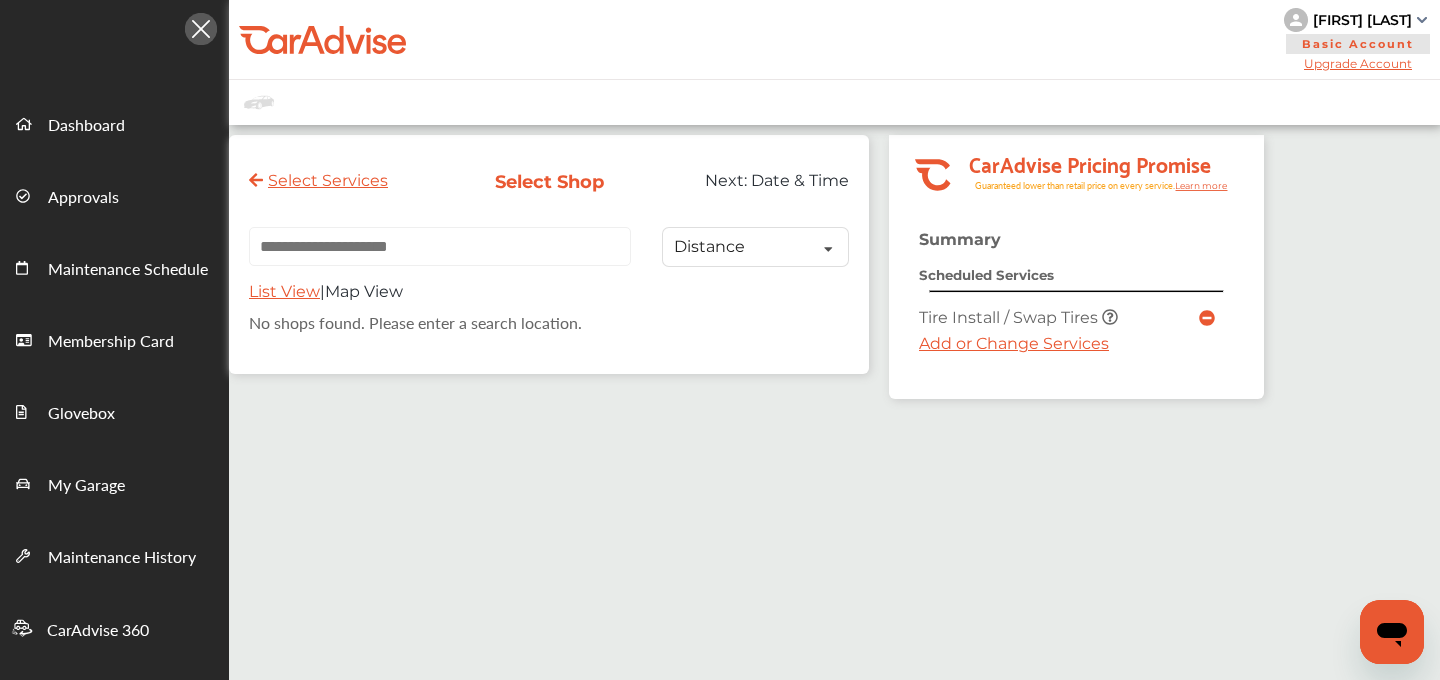 click on "Summary Scheduled Services Tire Install / Swap Tires   Add or Change Services" at bounding box center [1076, 314] 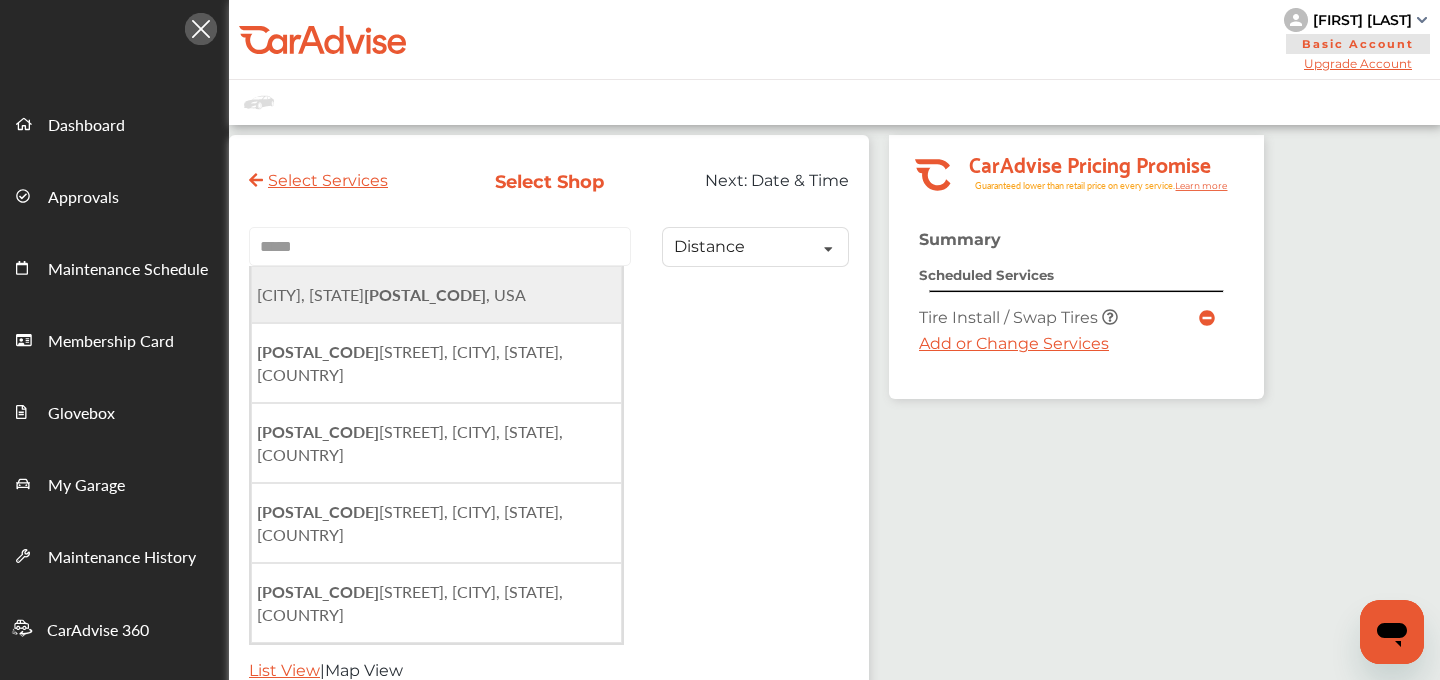 click on "[CITY], [STATE]  [POSTAL_CODE] , [COUNTRY]" at bounding box center (436, 294) 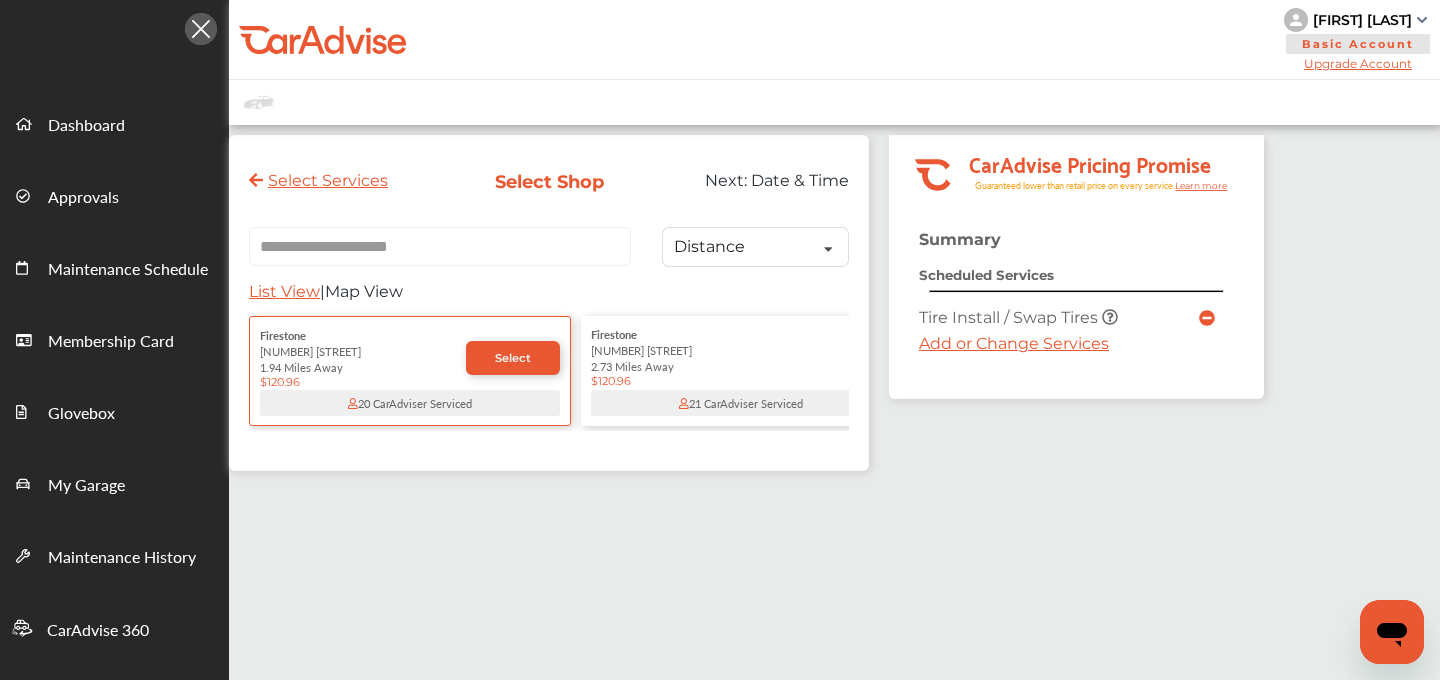 click on "List View" at bounding box center (284, 291) 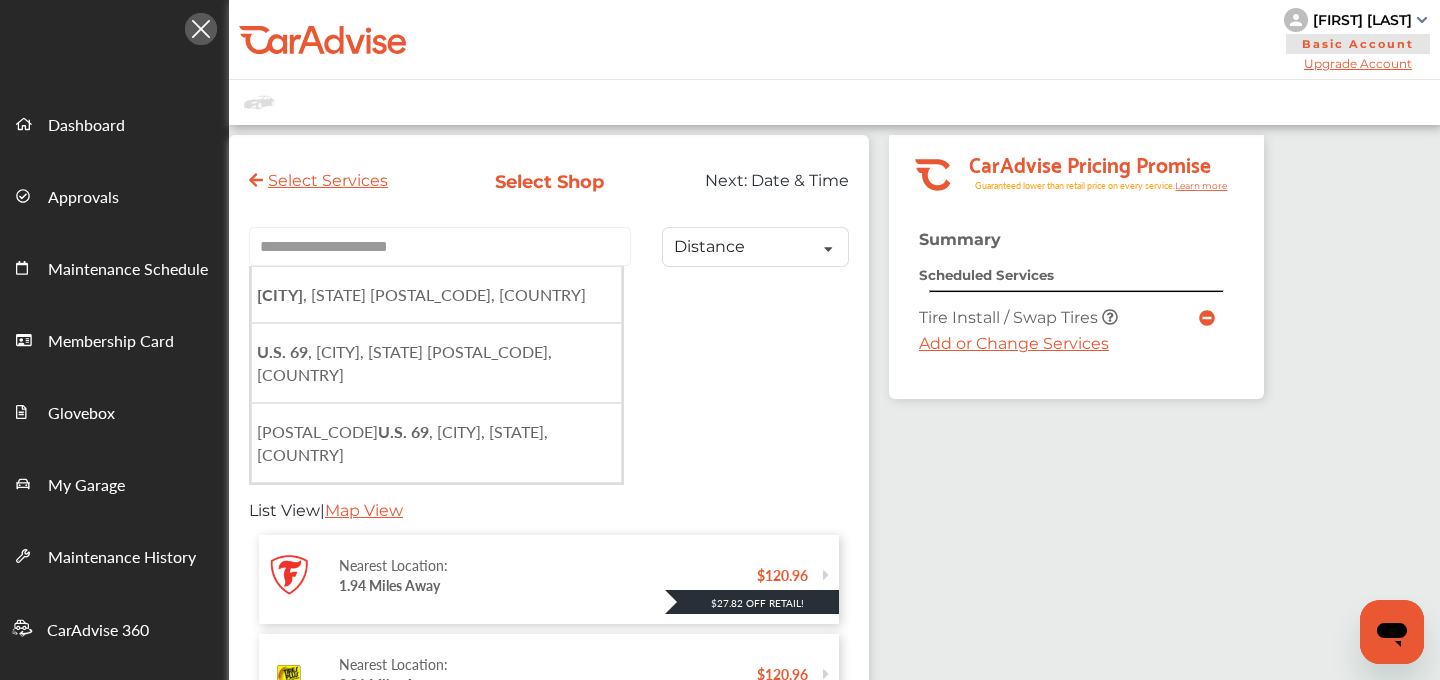 click on "**********" at bounding box center (440, 246) 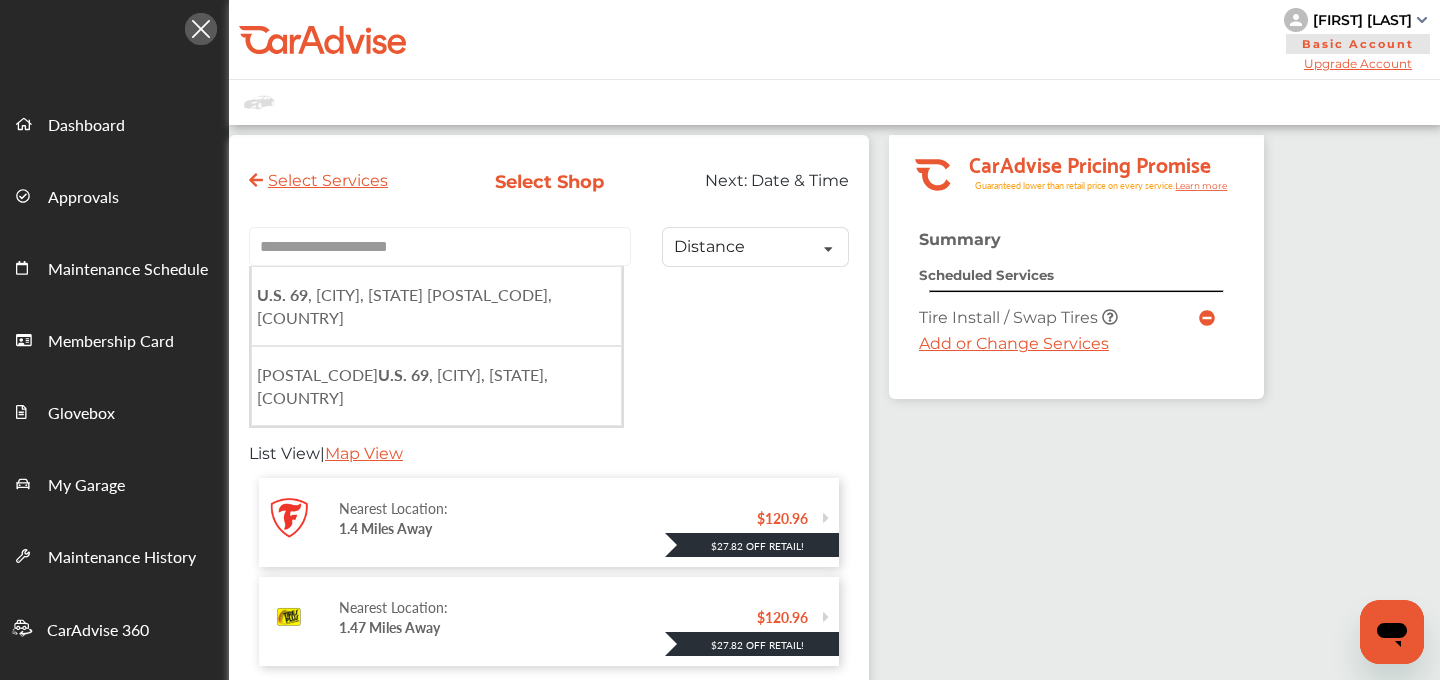 click on "**********" at bounding box center (549, 454) 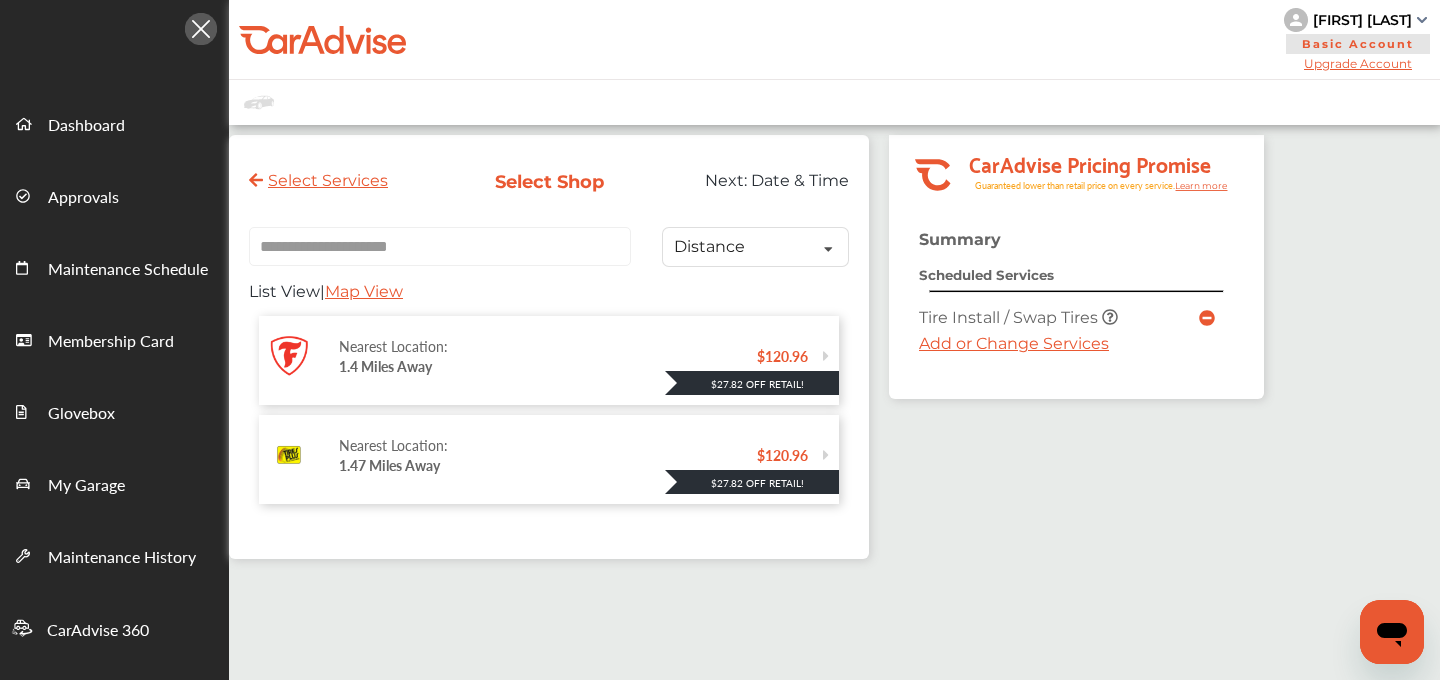 click on "Nearest Location: [DISTANCE]" at bounding box center (548, 455) 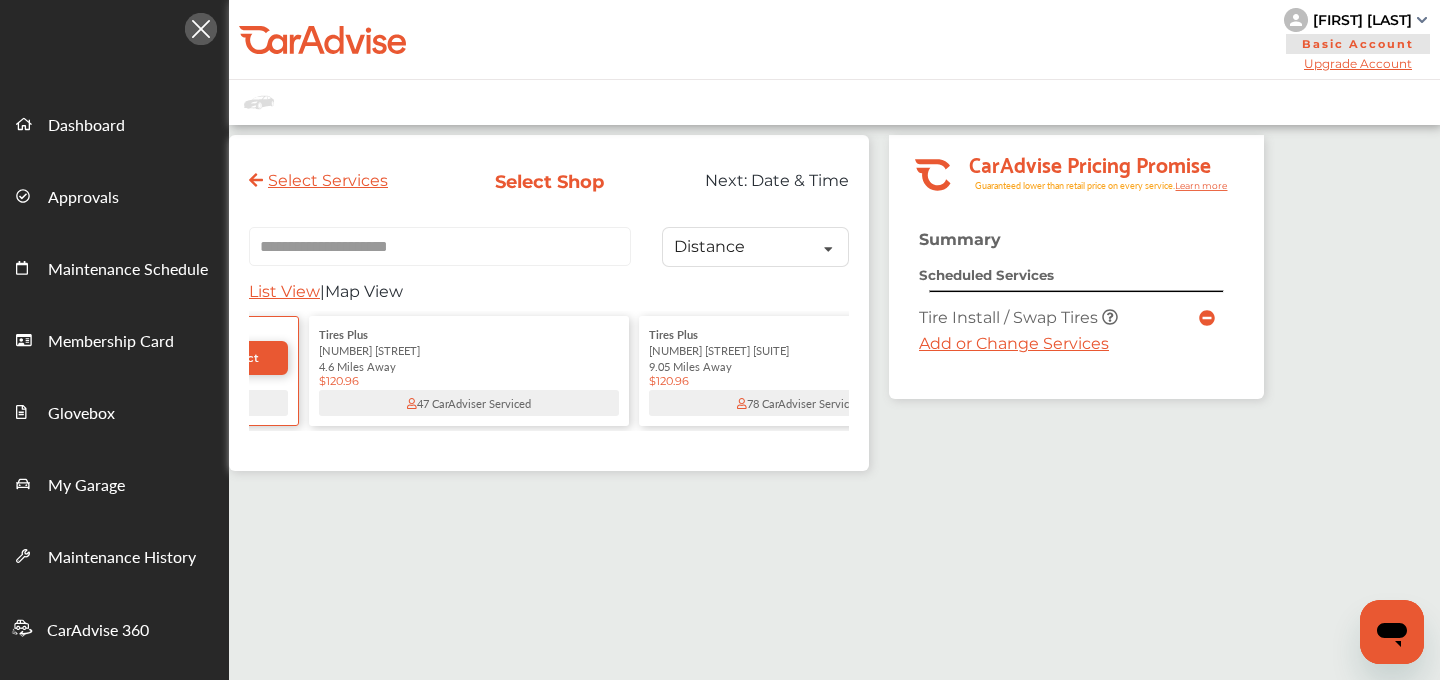 scroll, scrollTop: 0, scrollLeft: 0, axis: both 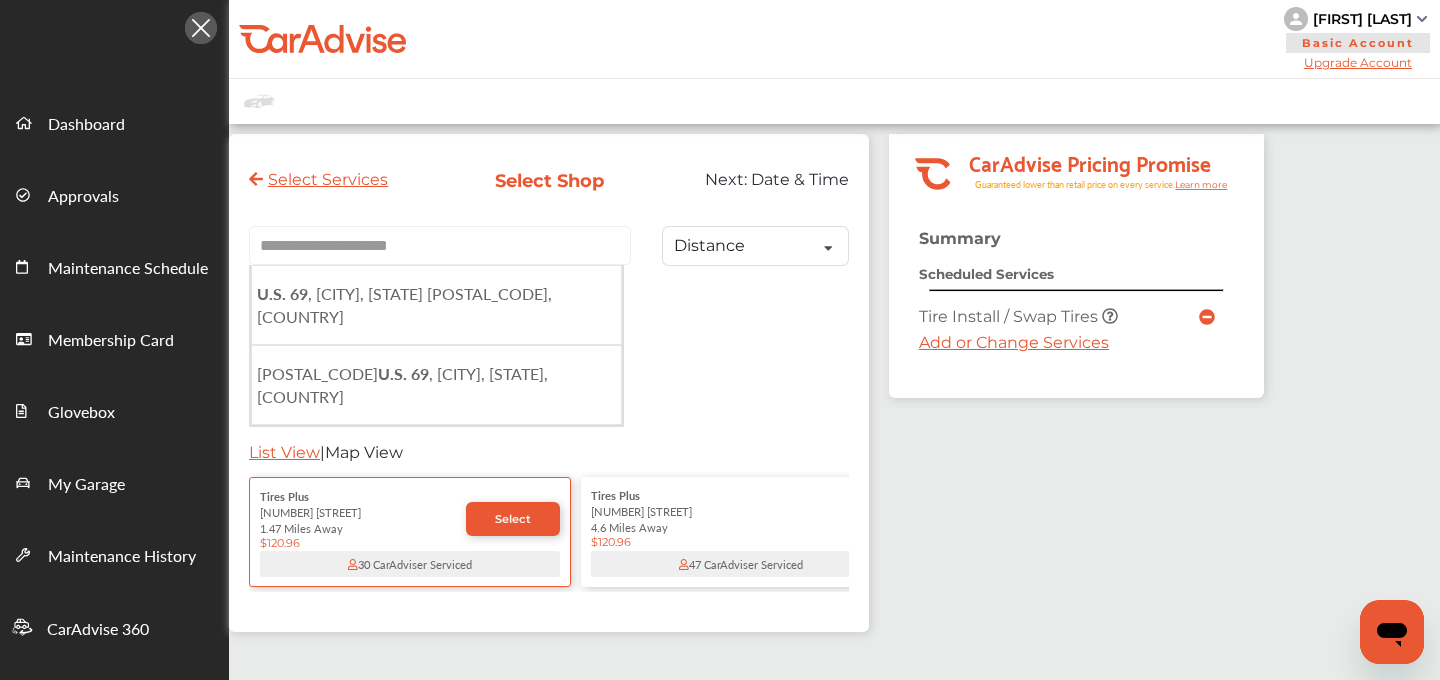 click on "**********" at bounding box center (440, 245) 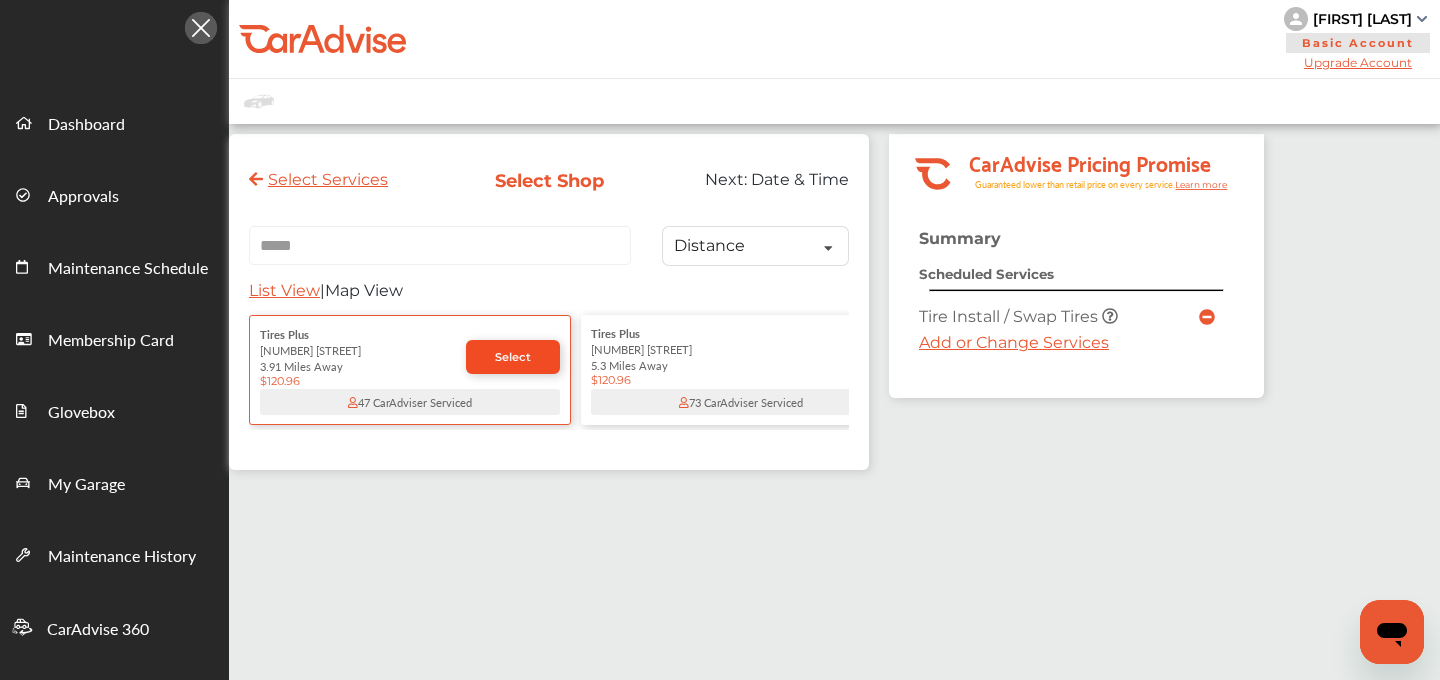 type on "*****" 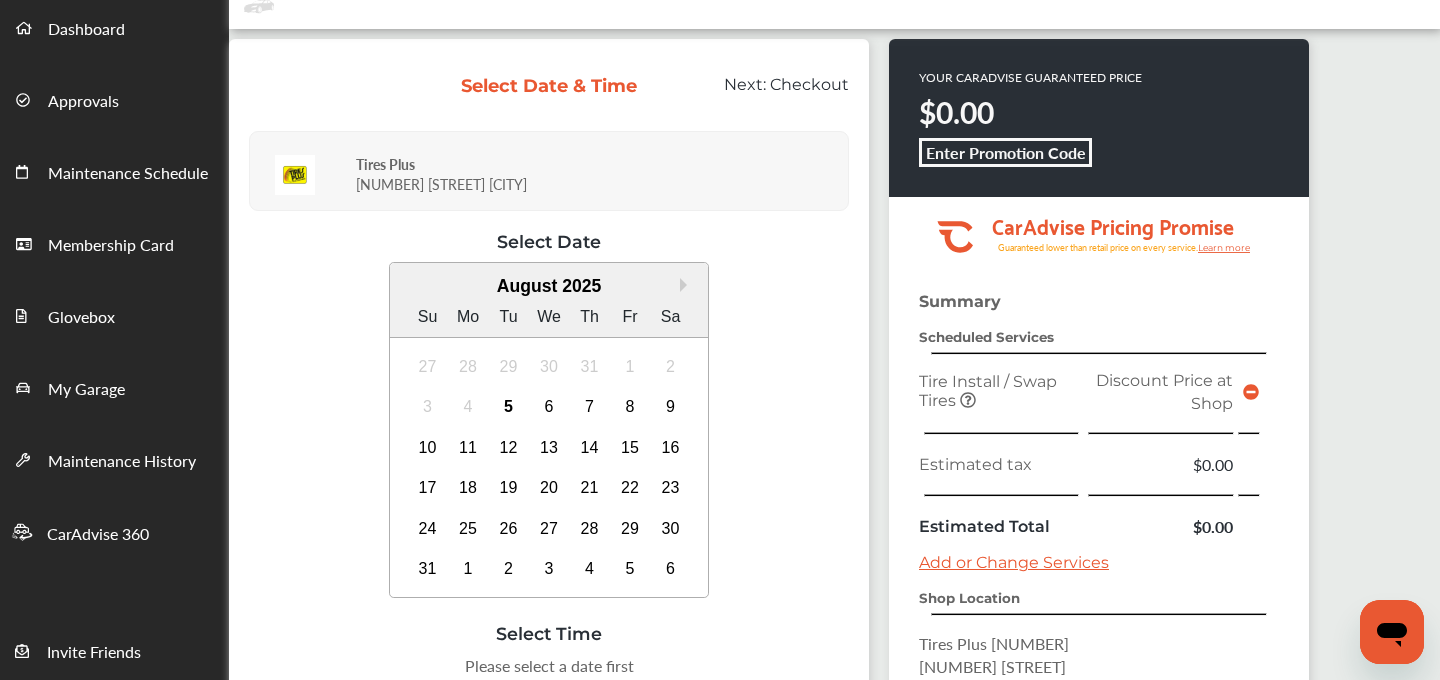 scroll, scrollTop: 62, scrollLeft: 0, axis: vertical 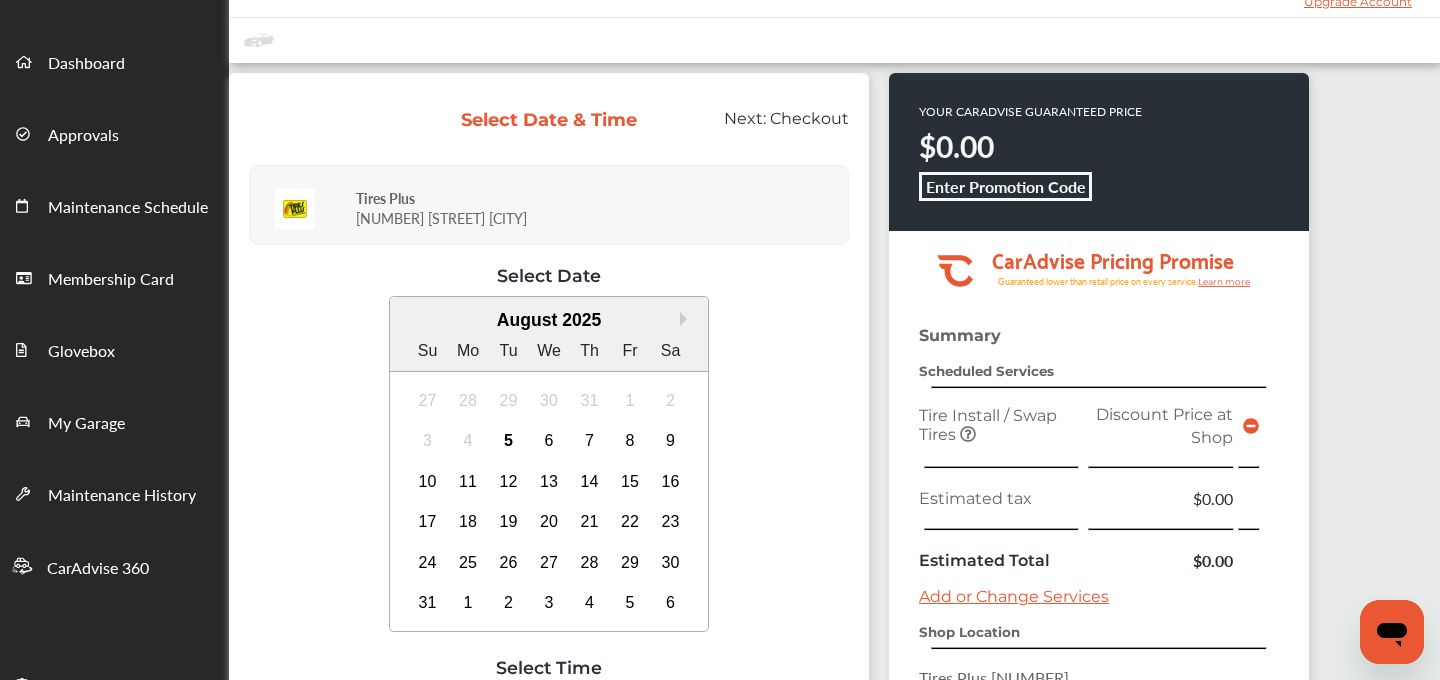 drag, startPoint x: 531, startPoint y: 223, endPoint x: 359, endPoint y: 224, distance: 172.00291 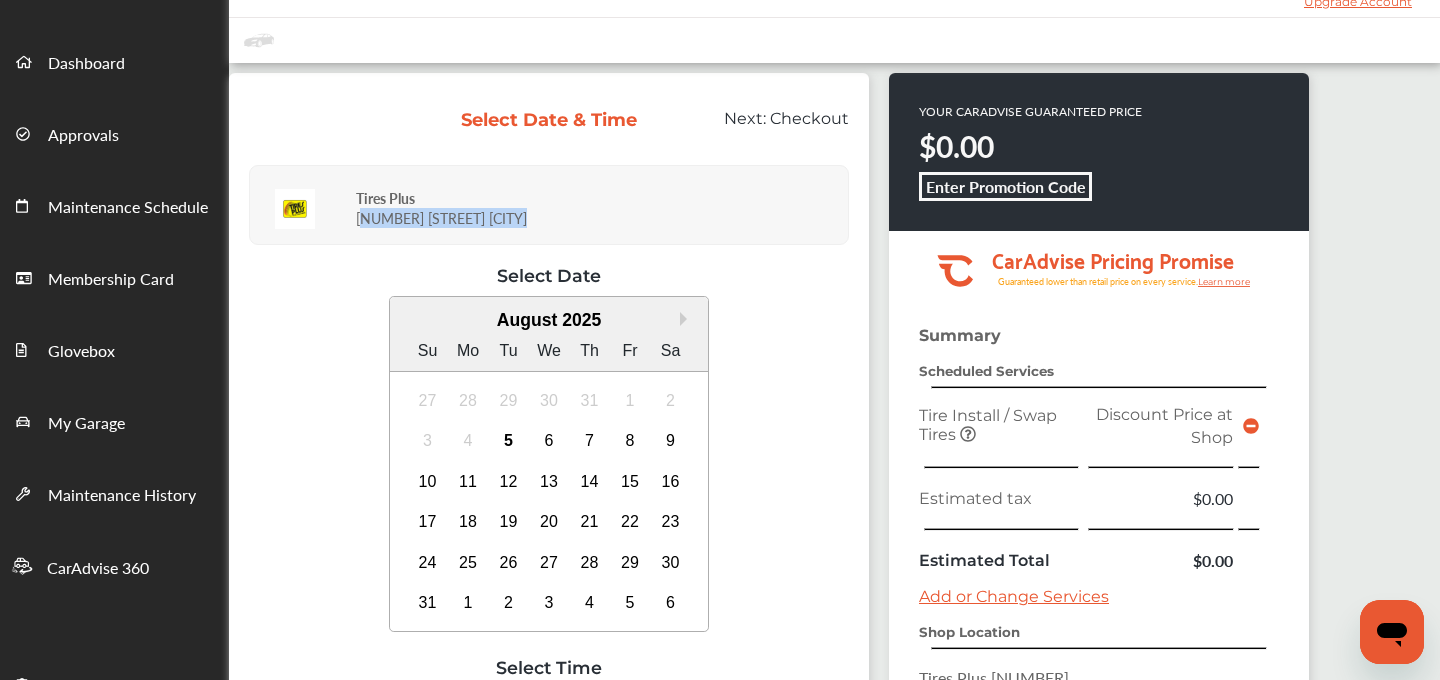 copy on "[NUMBER] [STREET]   [CITY]" 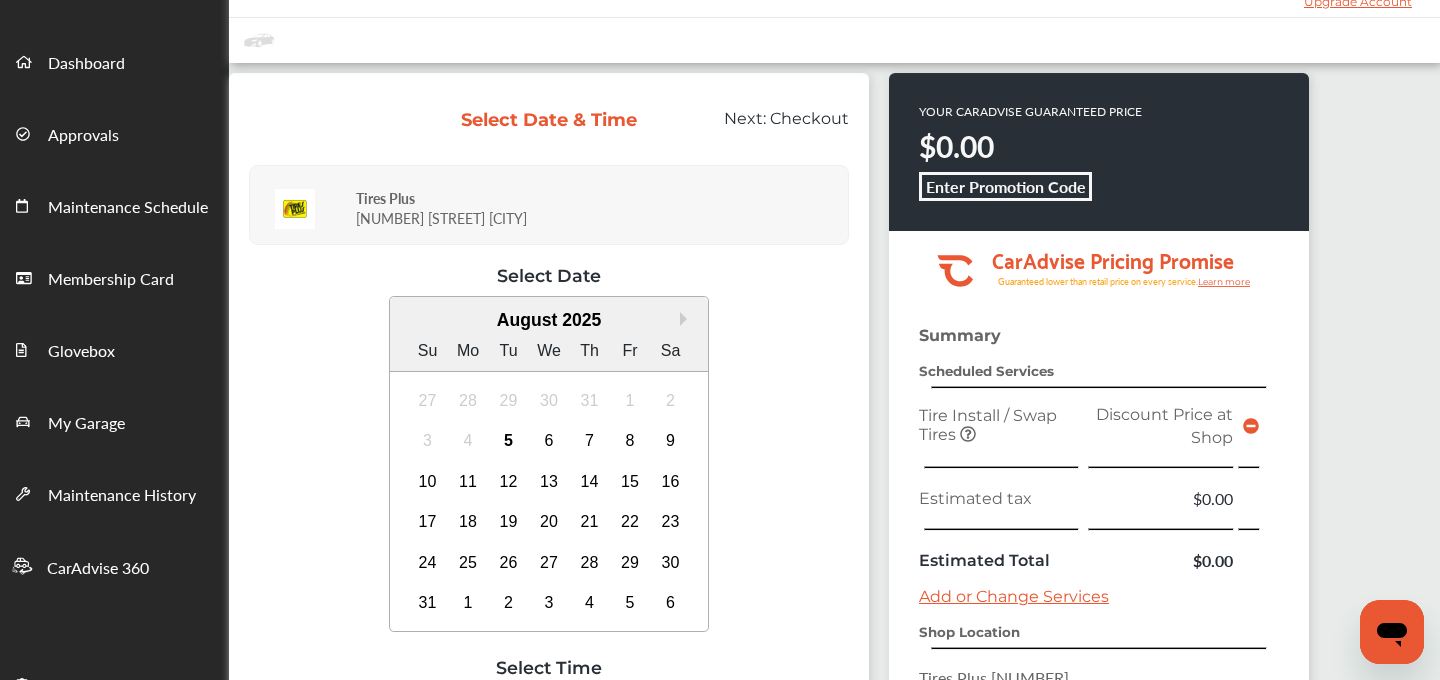click on "Tires Plus [NUMBER] [STREET]   [CITY]" at bounding box center (599, 205) 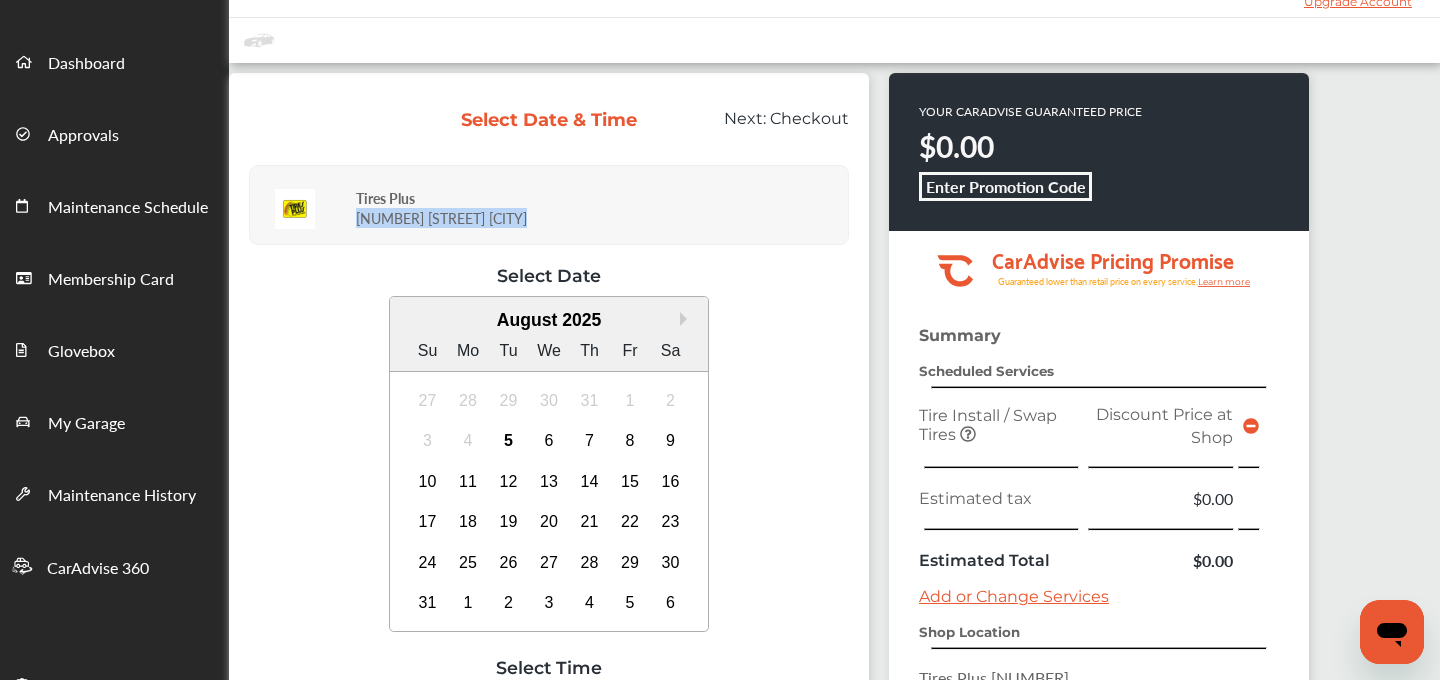 drag, startPoint x: 527, startPoint y: 214, endPoint x: 355, endPoint y: 219, distance: 172.07266 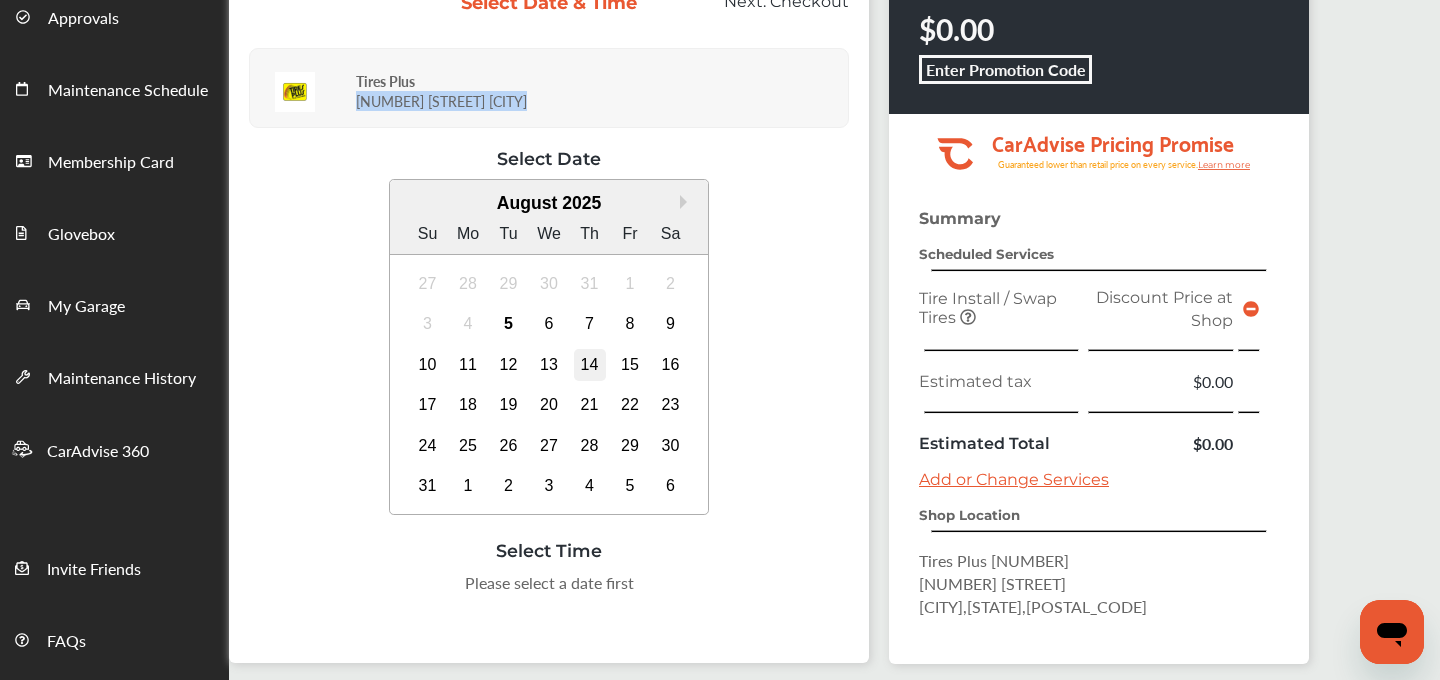 scroll, scrollTop: 178, scrollLeft: 0, axis: vertical 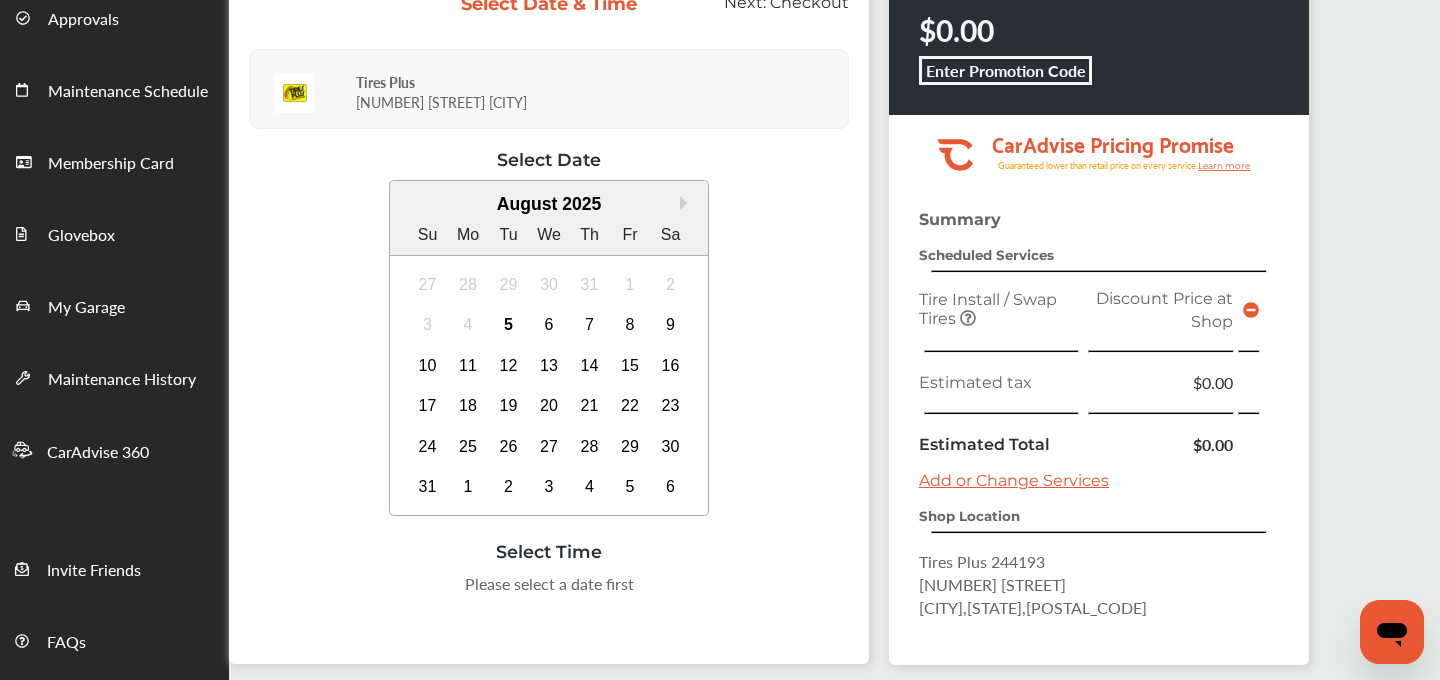 click on "Add or Change Services" at bounding box center (1014, 480) 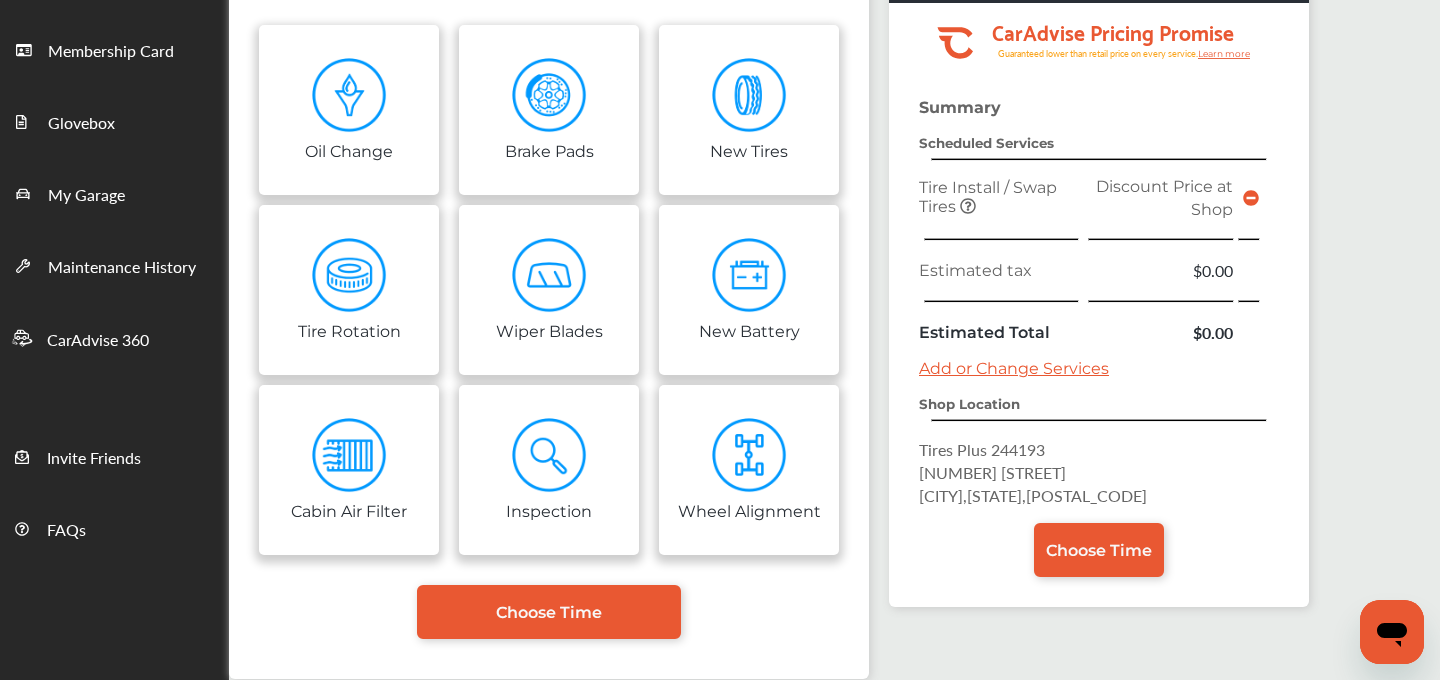 scroll, scrollTop: 296, scrollLeft: 0, axis: vertical 